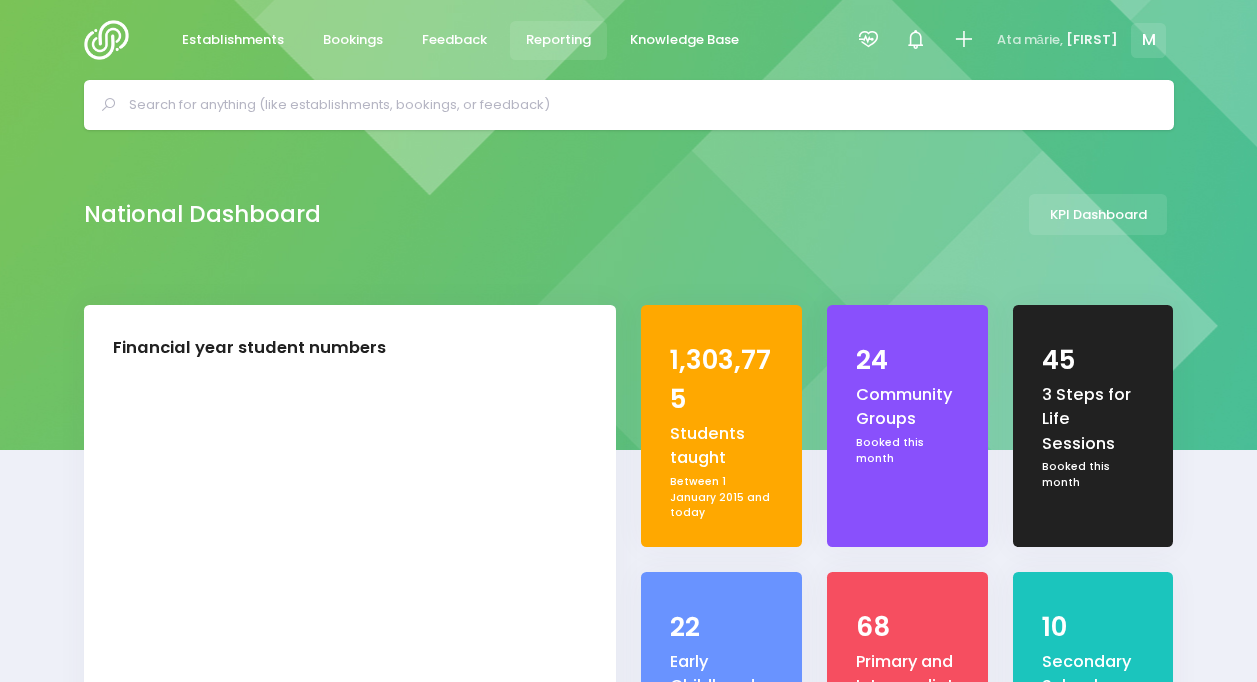 scroll, scrollTop: 0, scrollLeft: 0, axis: both 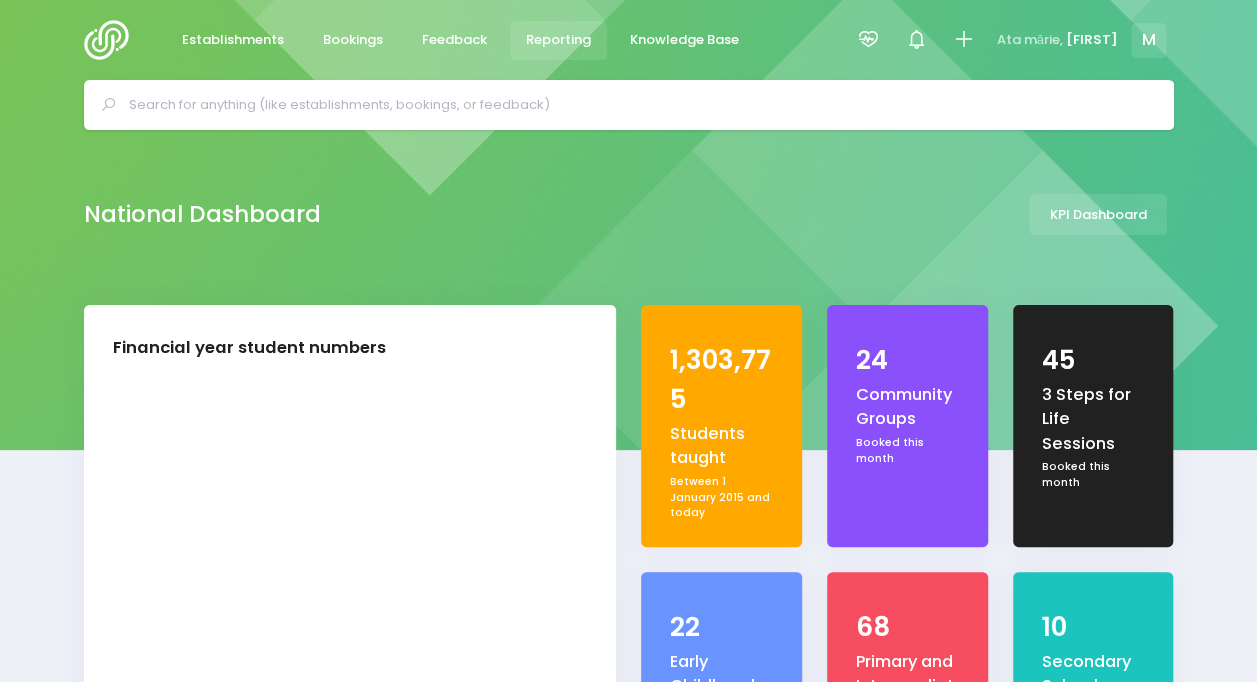 click on "Reporting" at bounding box center (558, 40) 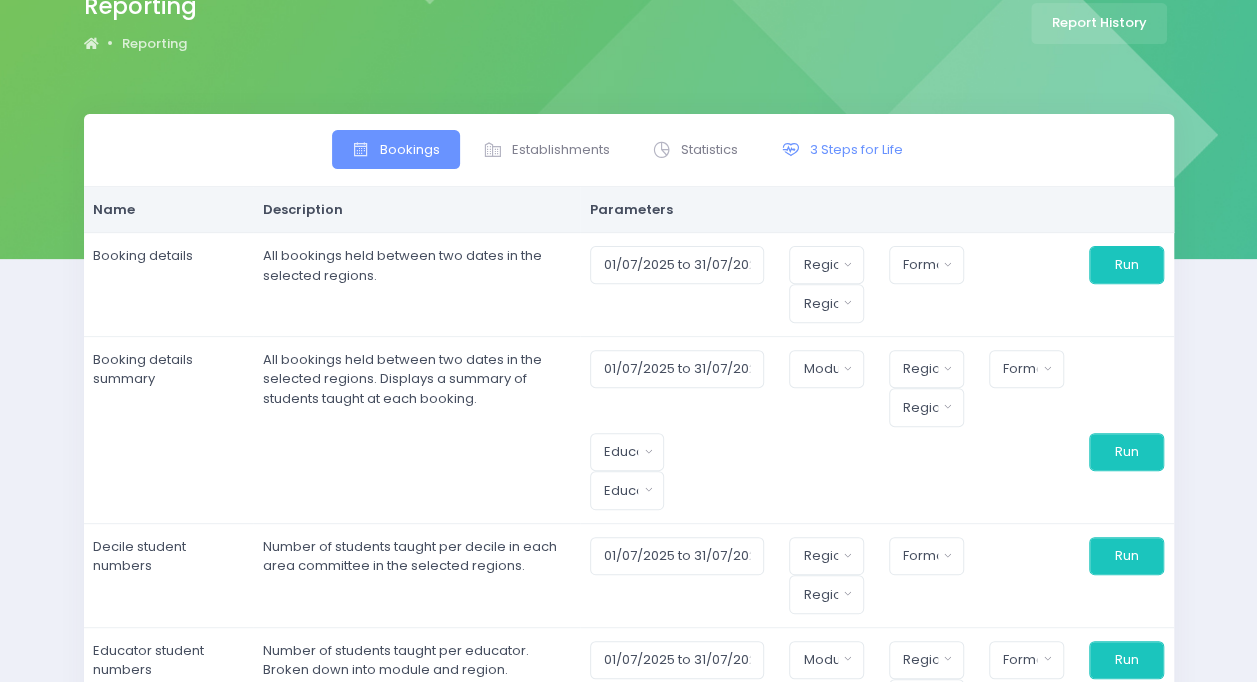 scroll, scrollTop: 195, scrollLeft: 0, axis: vertical 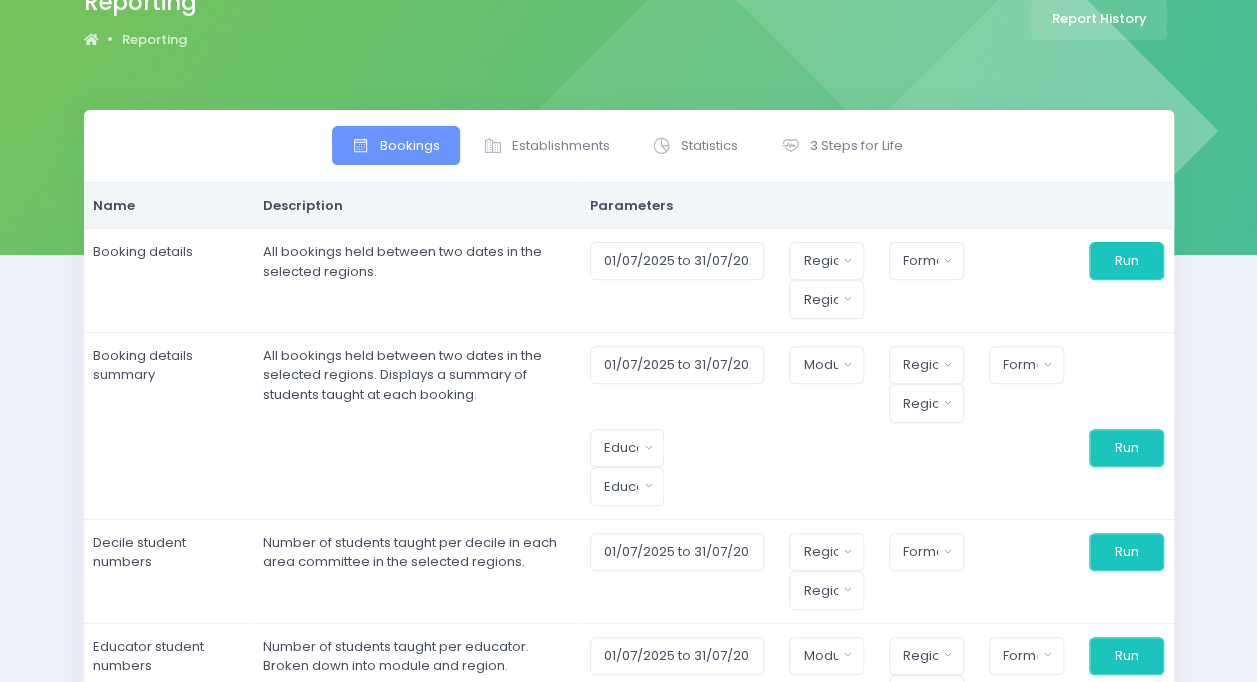 click on "Bookings
Establishments
Statistics
3 Steps for Life" at bounding box center (629, 146) 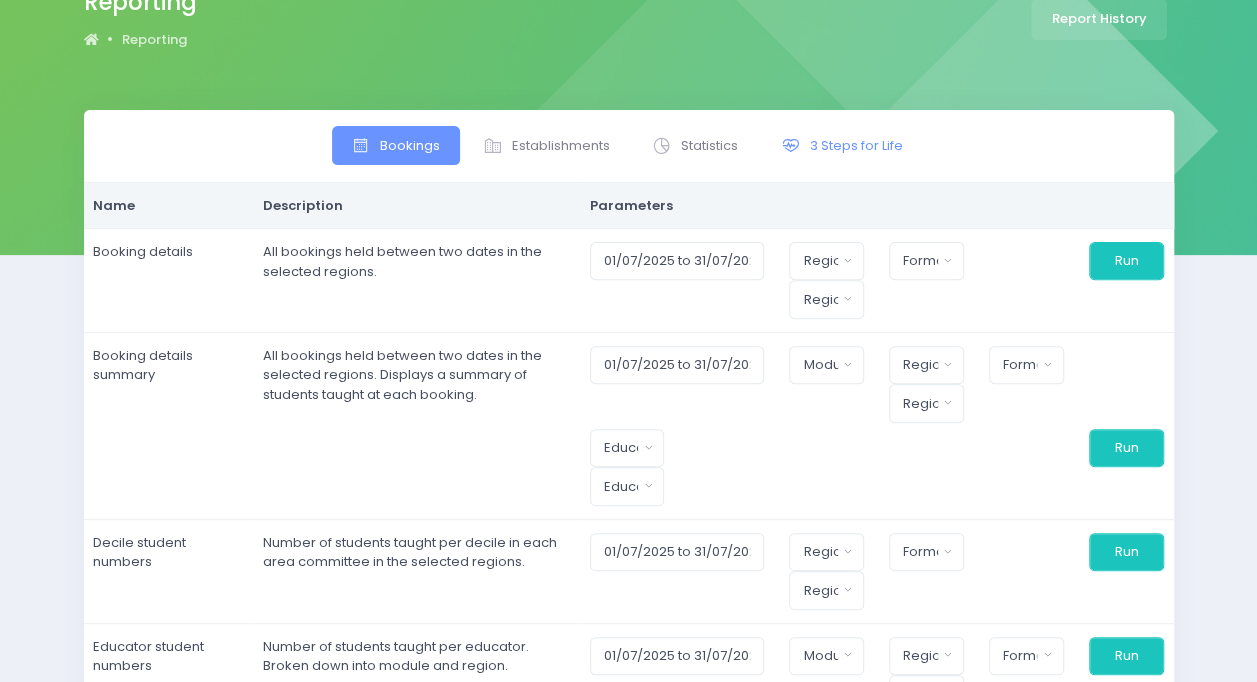 click on "3 Steps for Life" at bounding box center [841, 145] 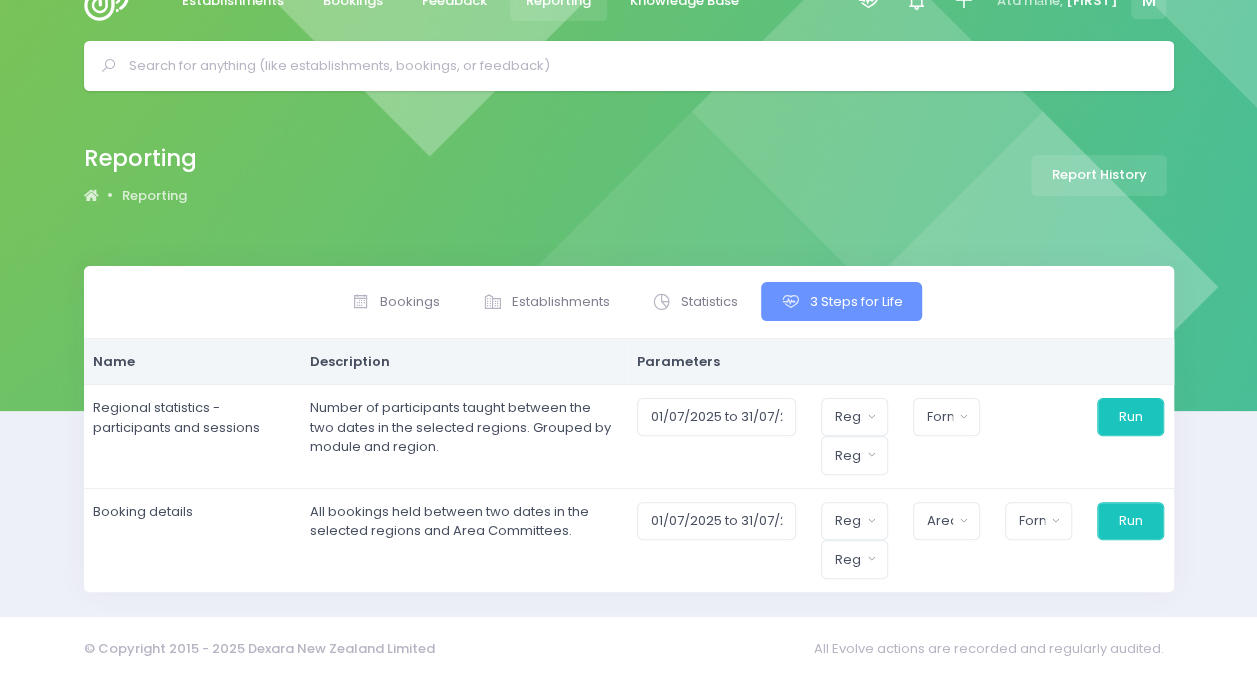 scroll, scrollTop: 34, scrollLeft: 0, axis: vertical 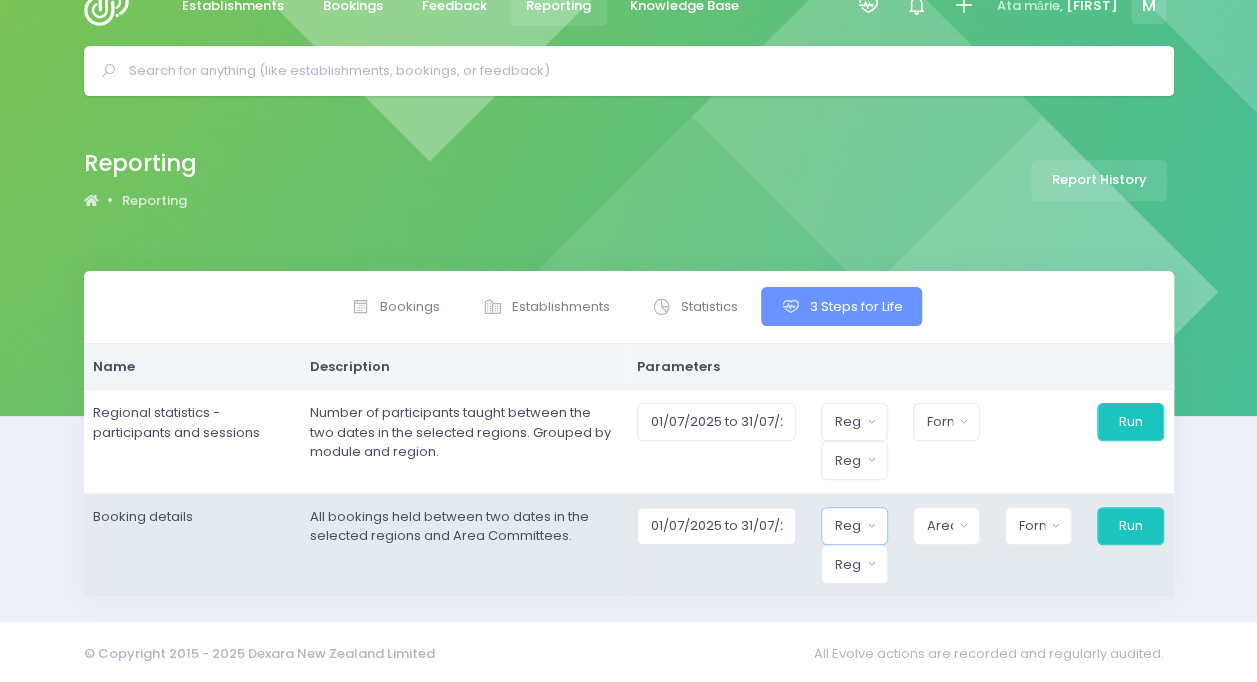 click on "Region" at bounding box center [848, 422] 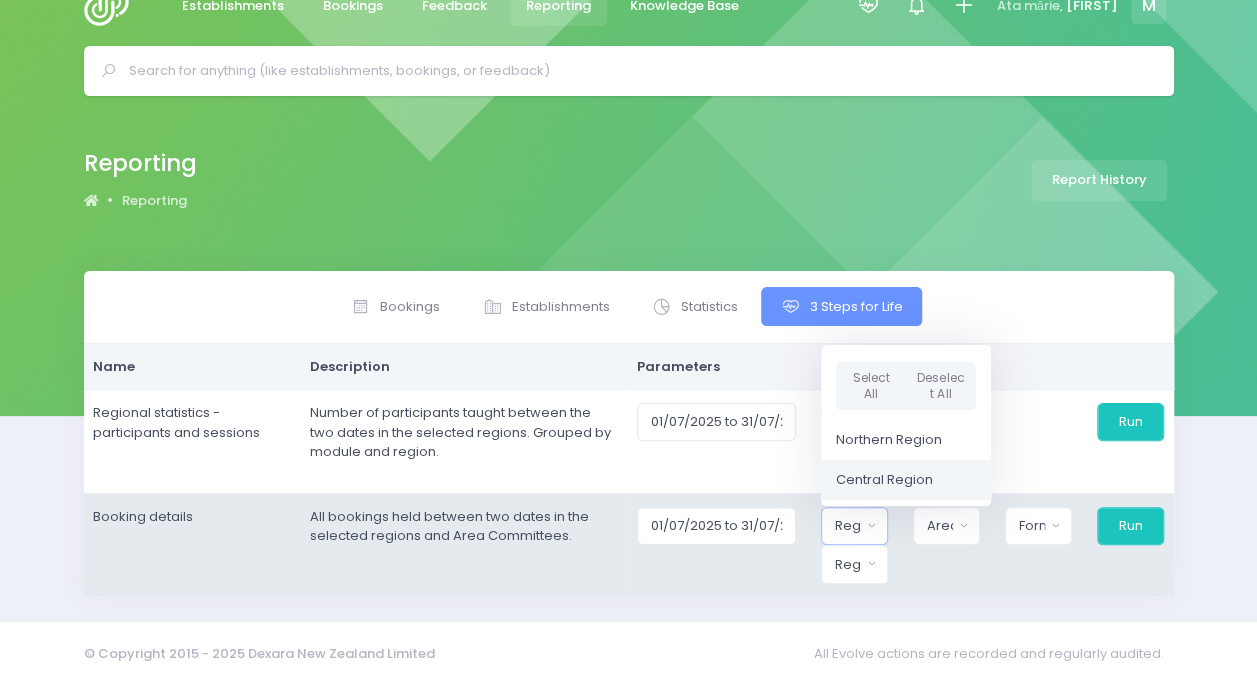 click on "Central Region" at bounding box center [906, 480] 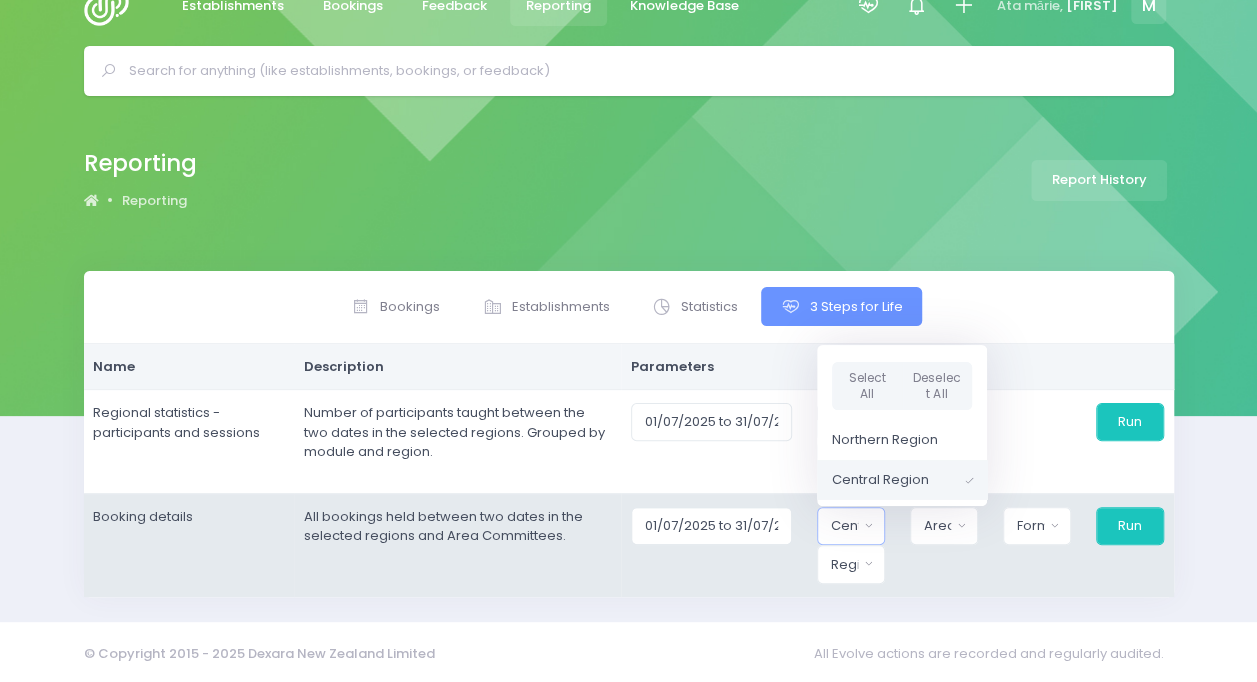 scroll, scrollTop: 2, scrollLeft: 0, axis: vertical 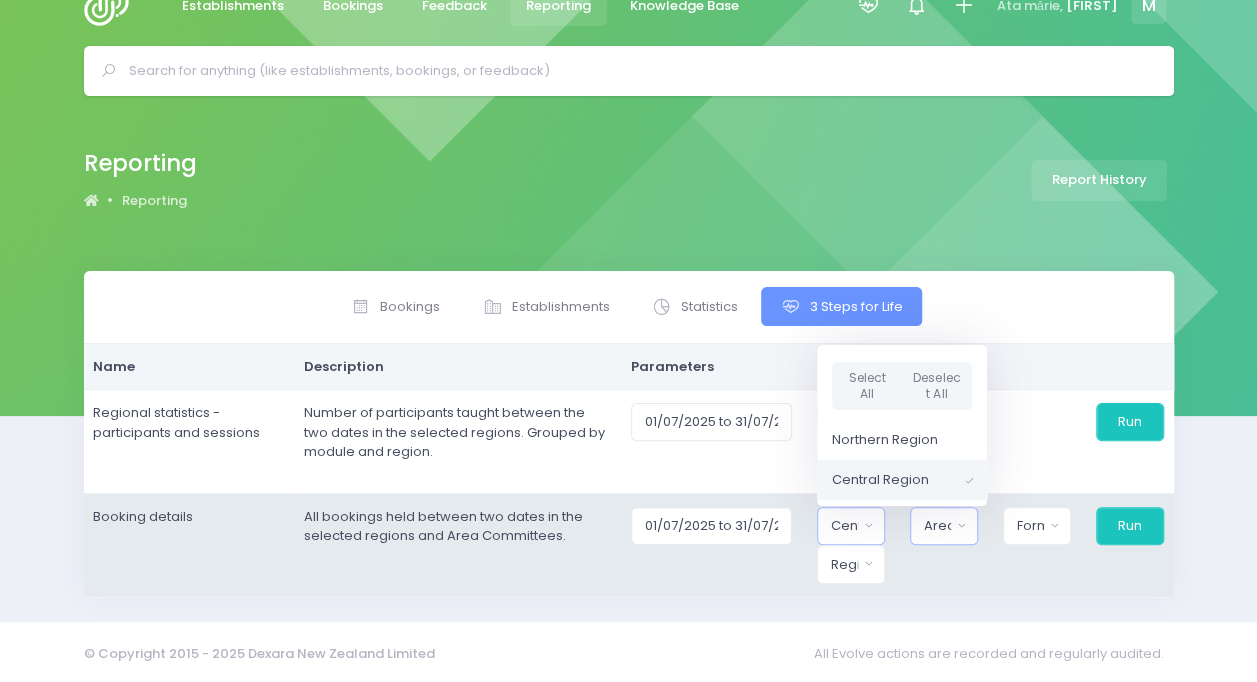 click on "Area Committee" at bounding box center (845, 422) 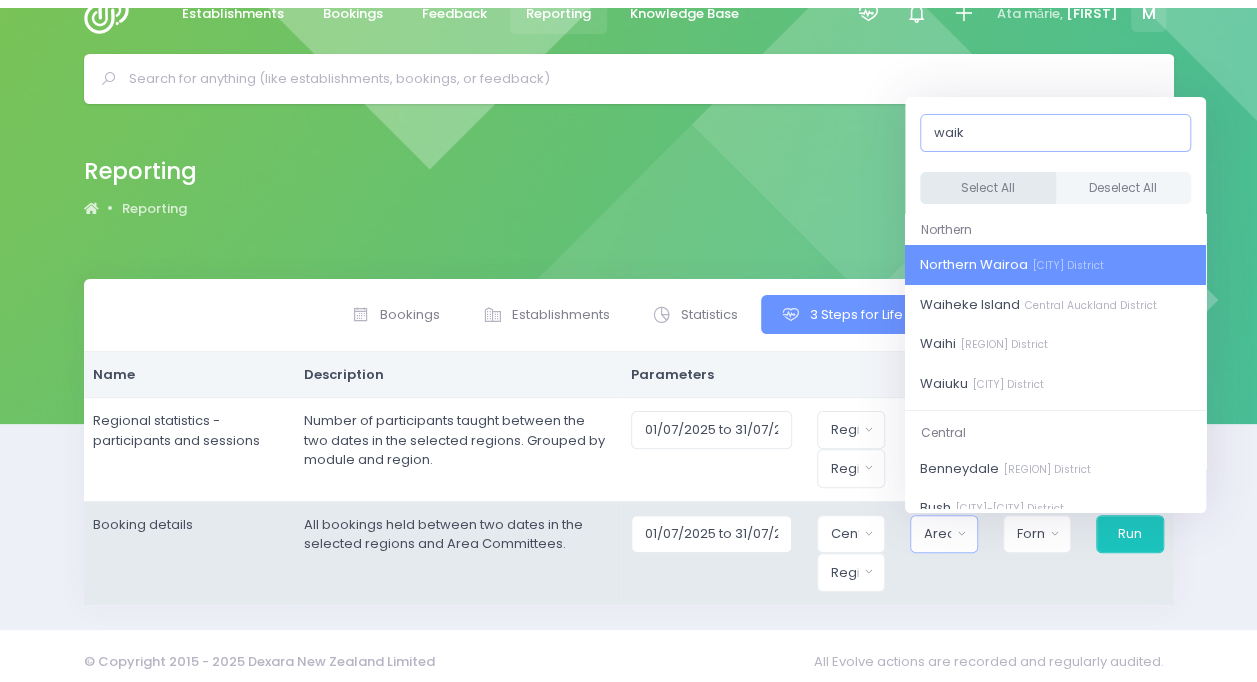 scroll, scrollTop: 34, scrollLeft: 0, axis: vertical 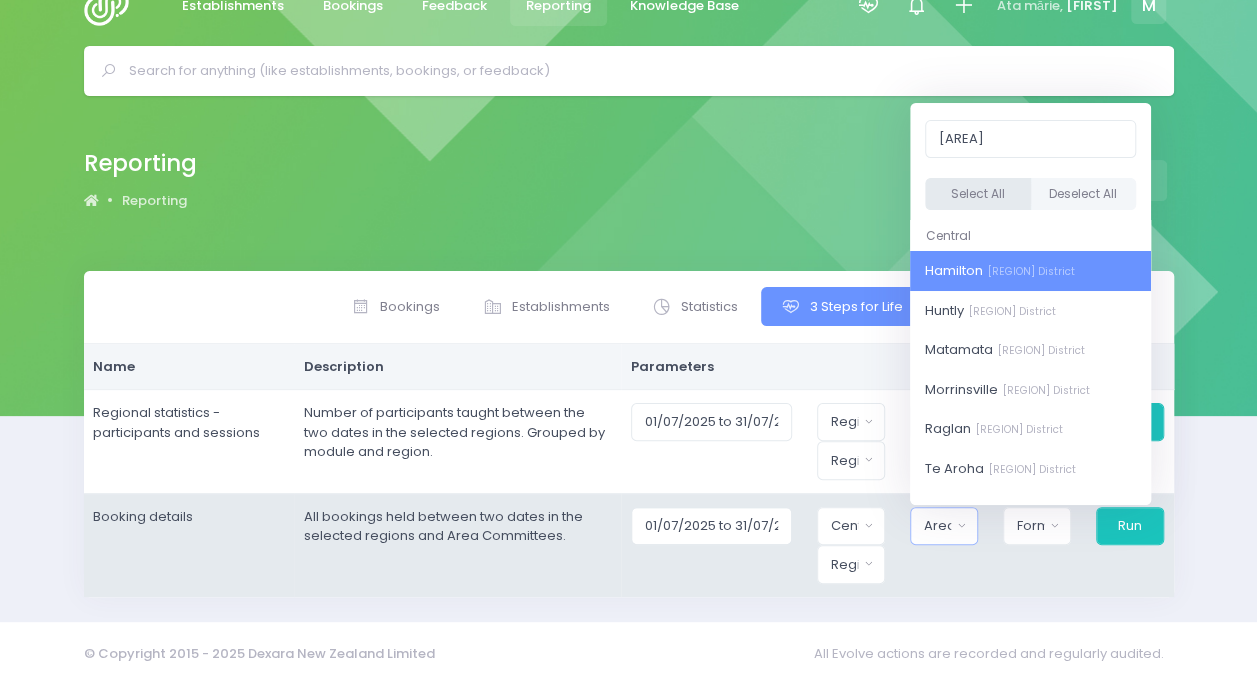 click on "Select All" at bounding box center [978, 194] 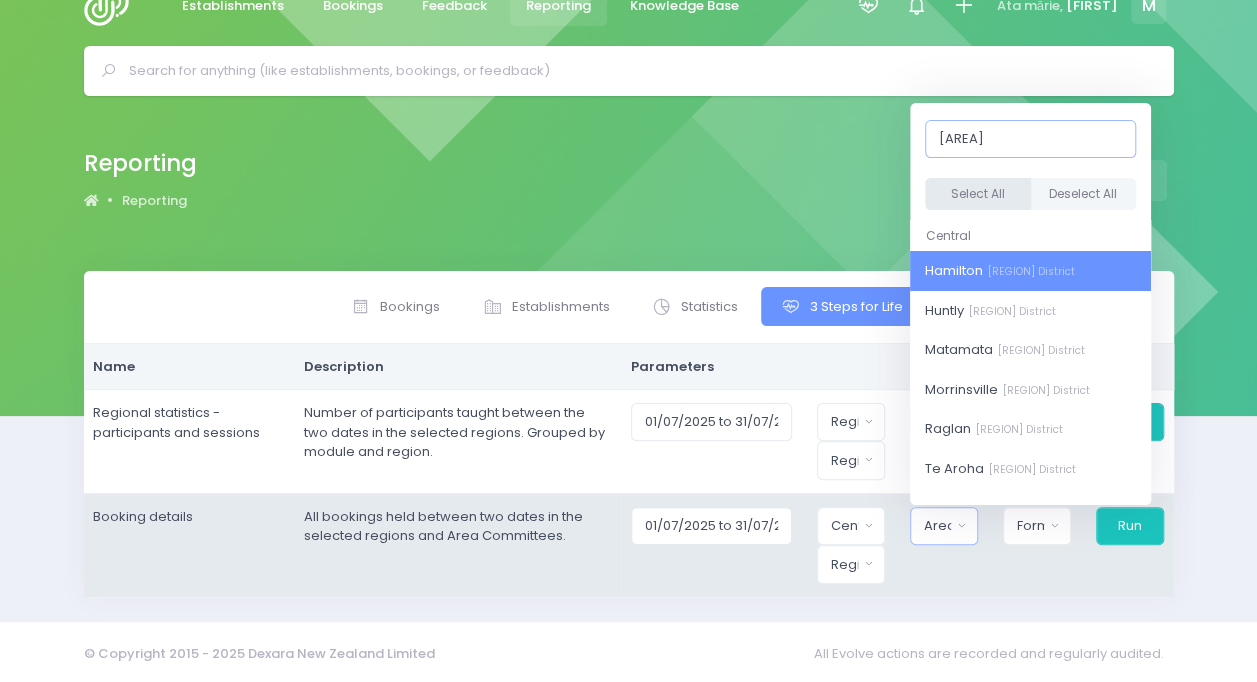 scroll, scrollTop: 958, scrollLeft: 0, axis: vertical 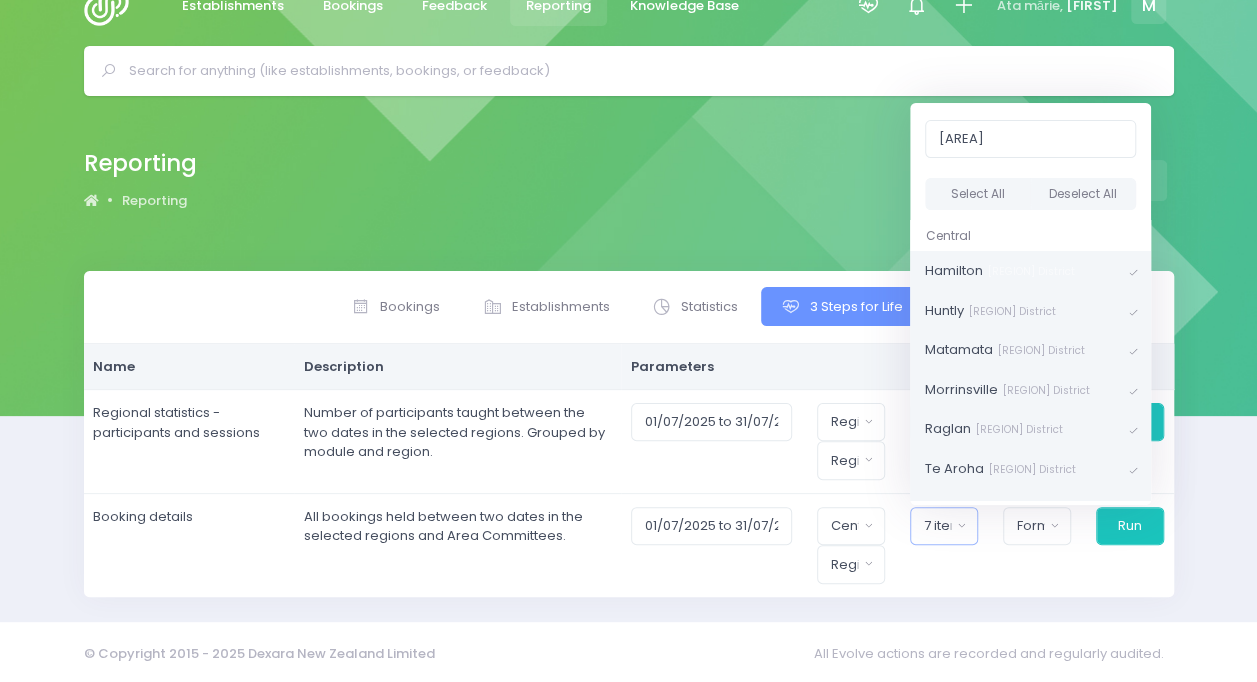 click on "© Copyright [YEAR] - [YEAR] Dexara New Zealand Limited
All Evolve actions are recorded and regularly audited." at bounding box center (628, 654) 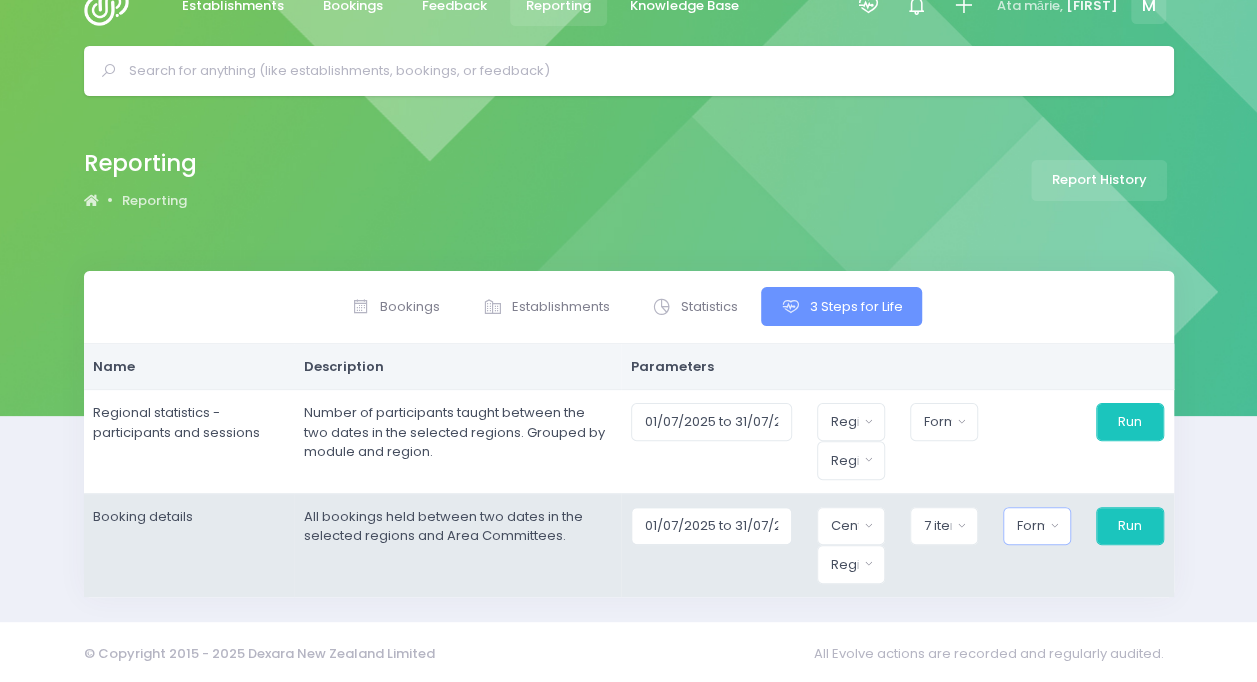 click on "Format" at bounding box center [844, 422] 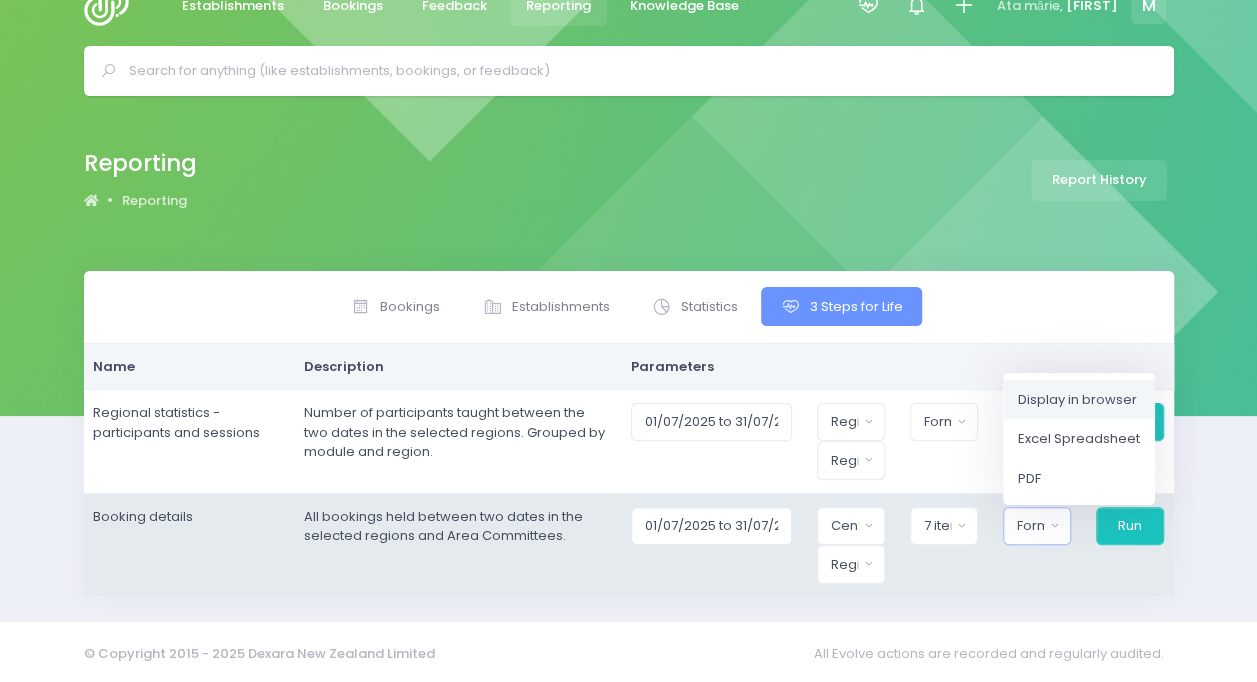 click on "Display in browser" at bounding box center [1077, 399] 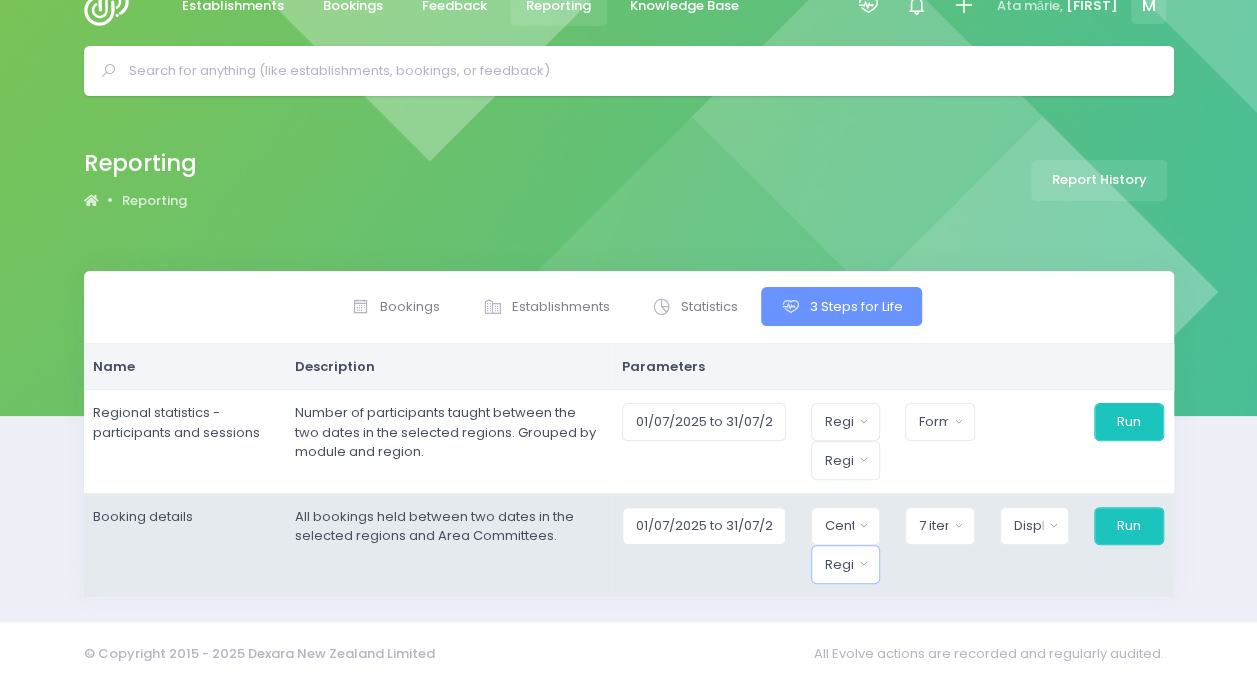 click on "Region" at bounding box center (839, 422) 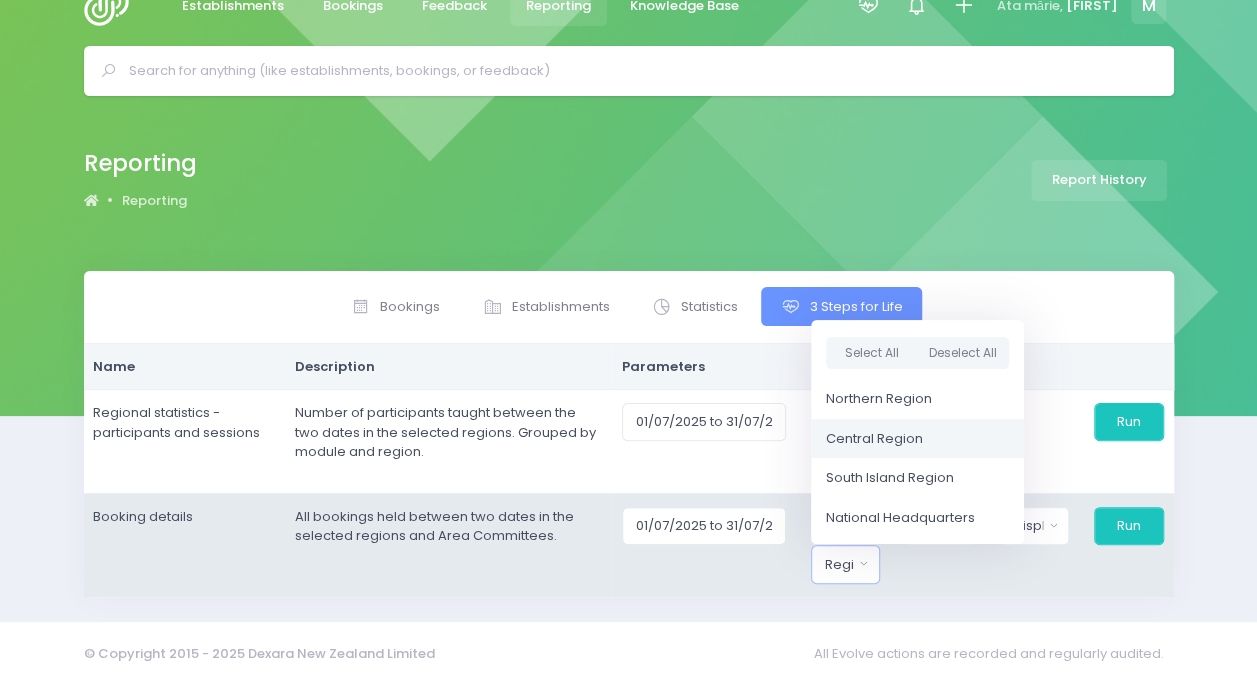 click on "Central Region" at bounding box center [917, 439] 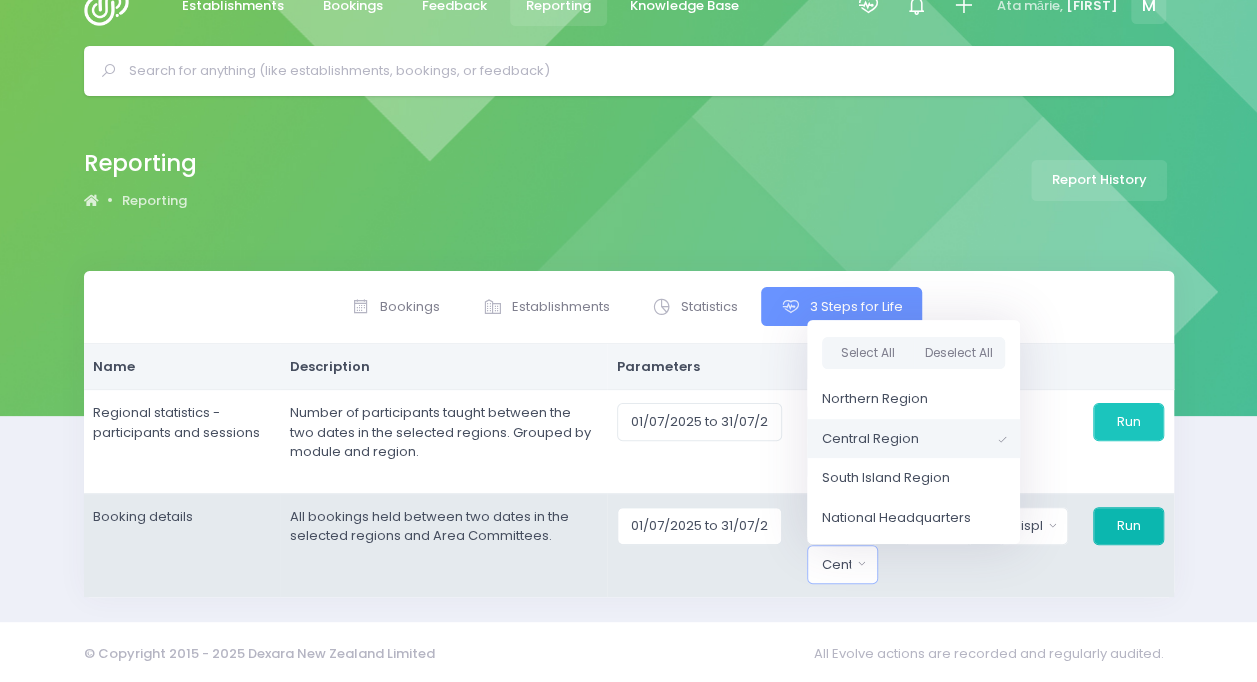 click on "Run" at bounding box center [1128, 422] 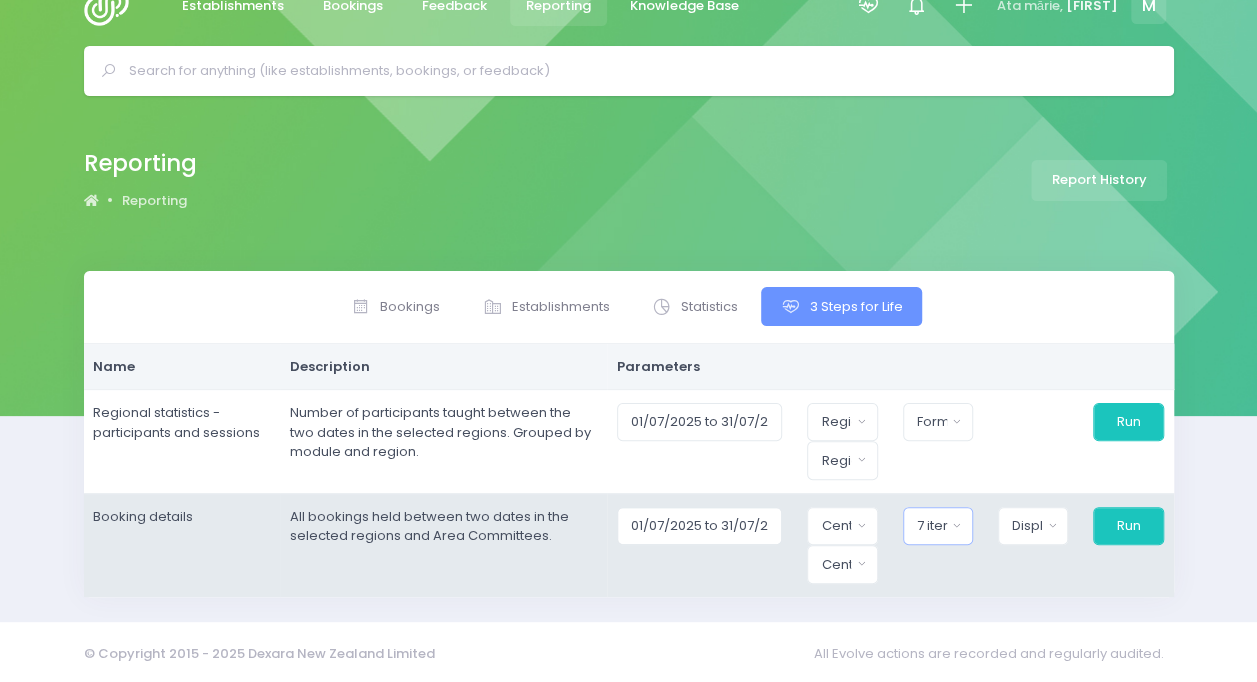 click on "7 items selected" at bounding box center (836, 526) 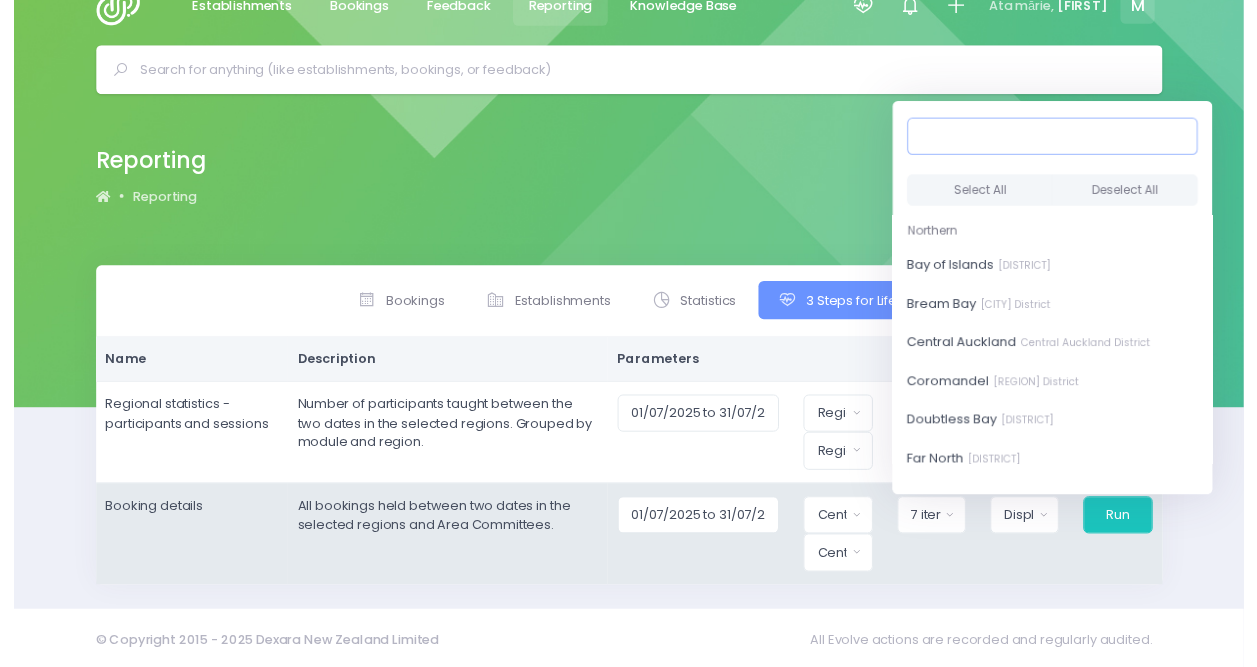 scroll, scrollTop: 34, scrollLeft: 9, axis: both 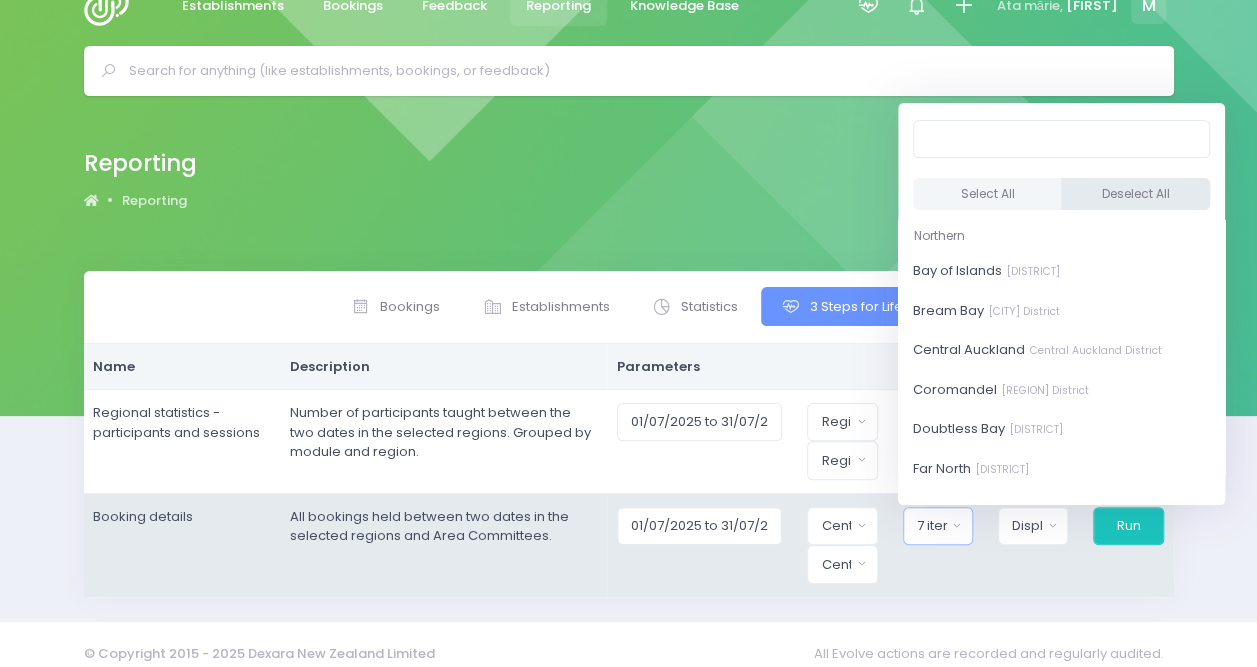 click on "Deselect All" at bounding box center (1135, 194) 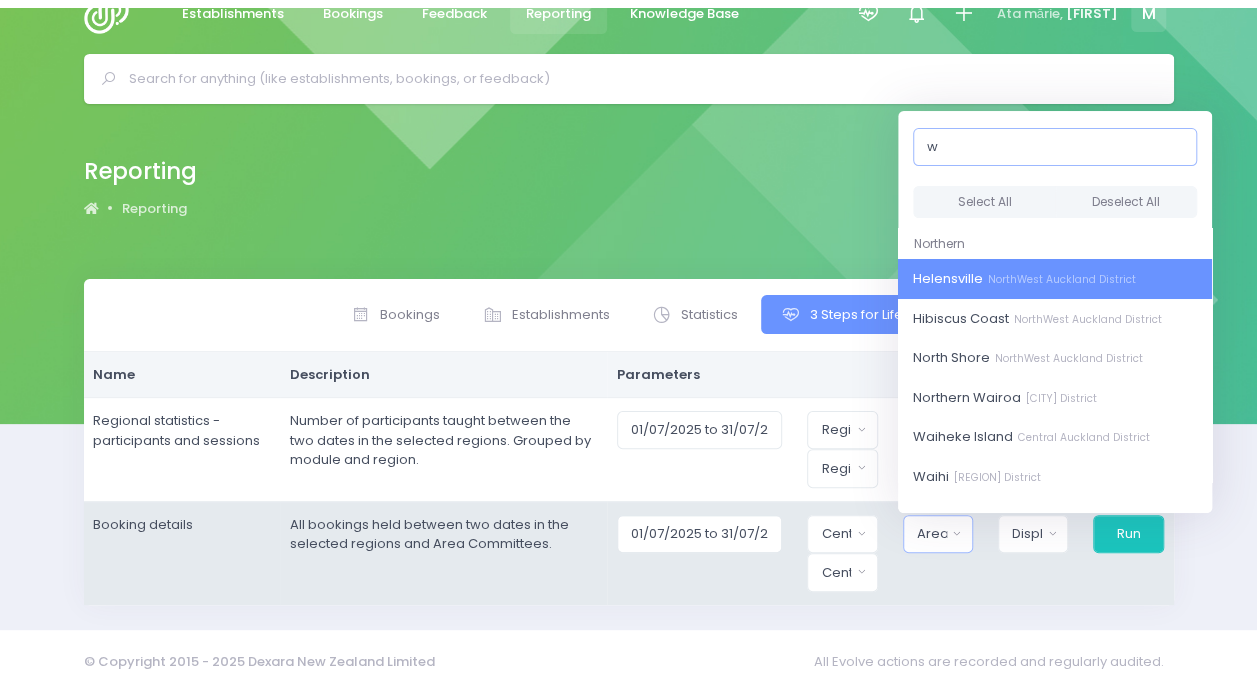 scroll, scrollTop: 34, scrollLeft: 0, axis: vertical 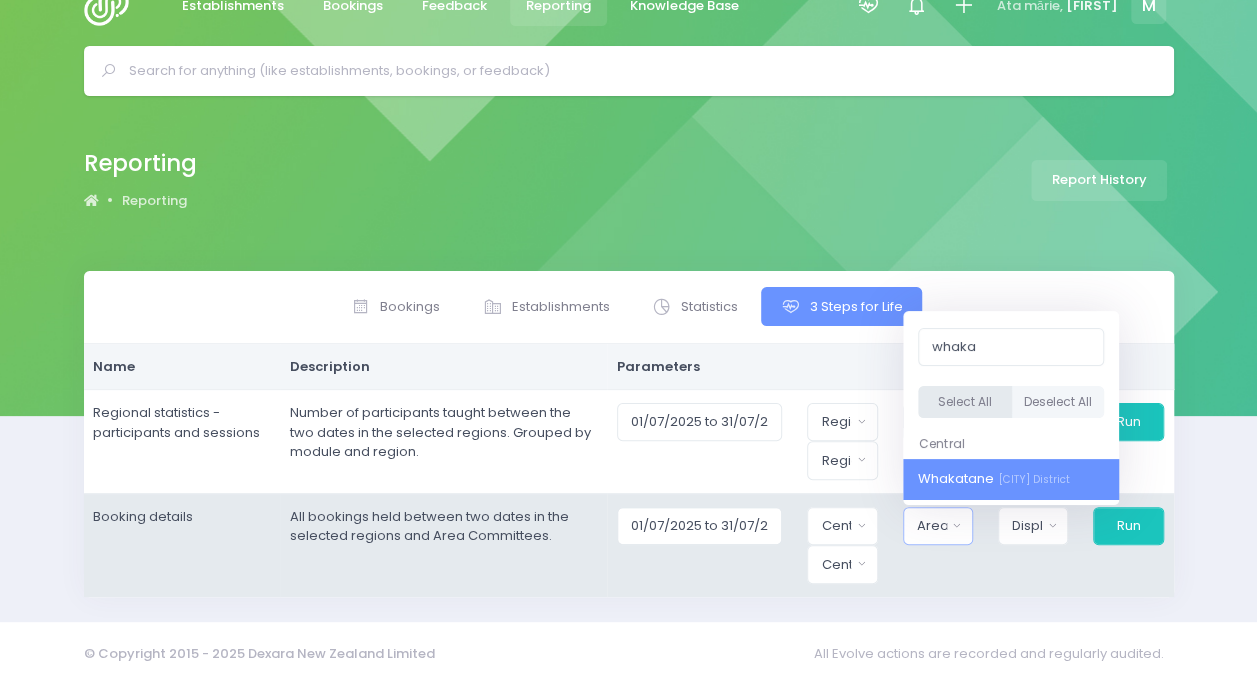 click on "Select All" at bounding box center (965, 402) 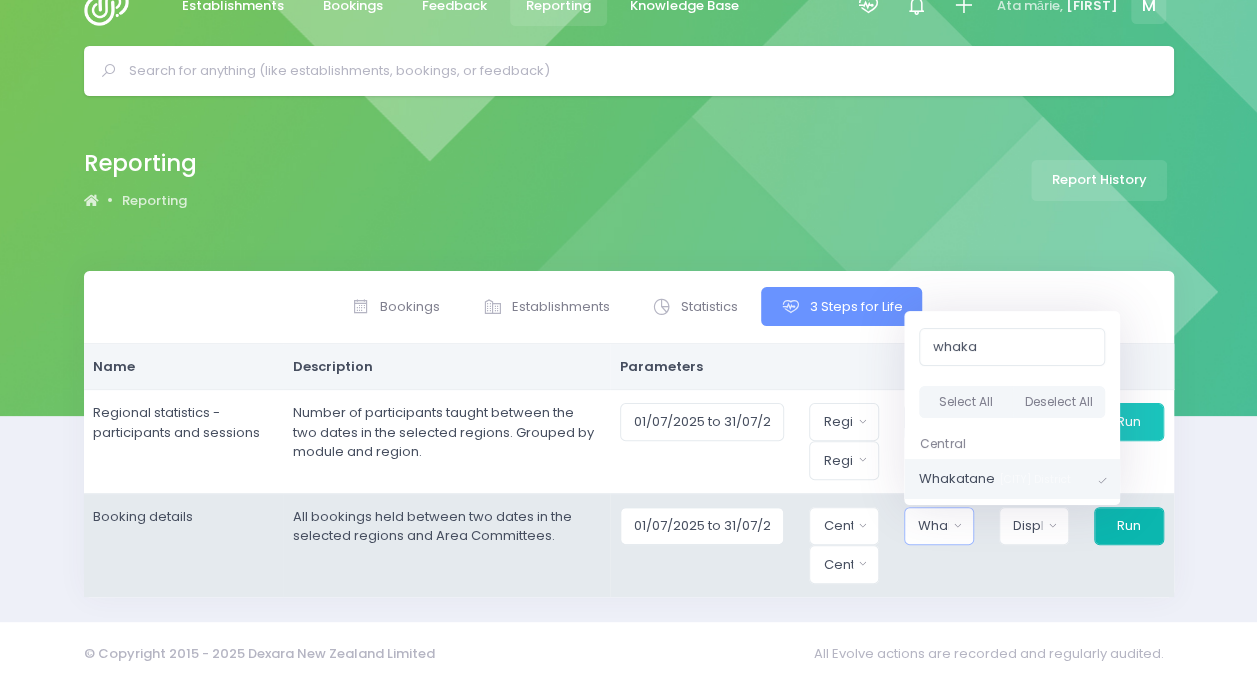 click on "Run" at bounding box center (1129, 422) 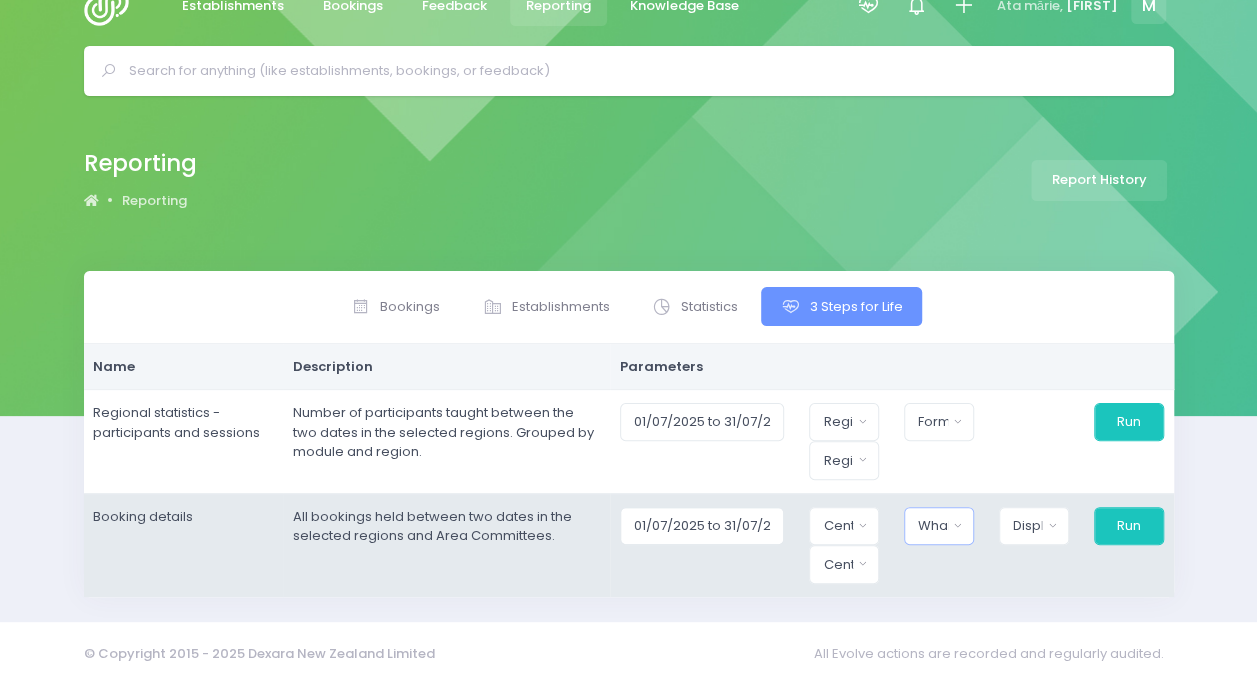 click on "Whakatane" at bounding box center (844, 526) 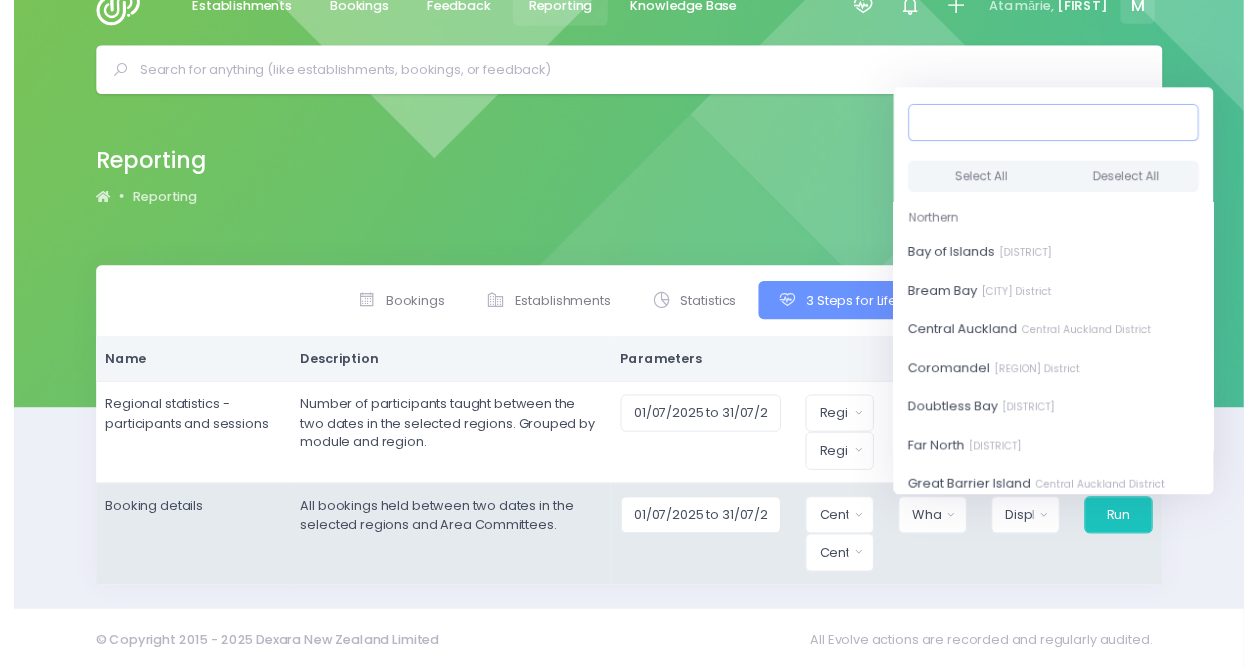 scroll, scrollTop: 34, scrollLeft: 11, axis: both 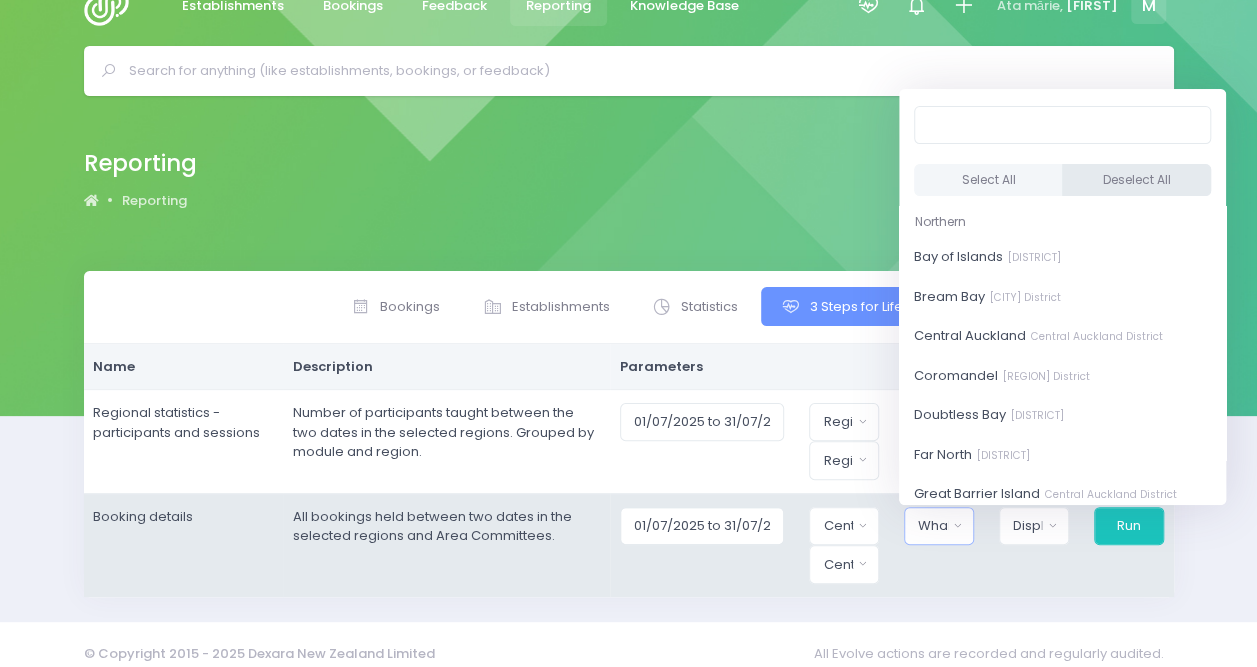 click on "Deselect All" at bounding box center [1136, 180] 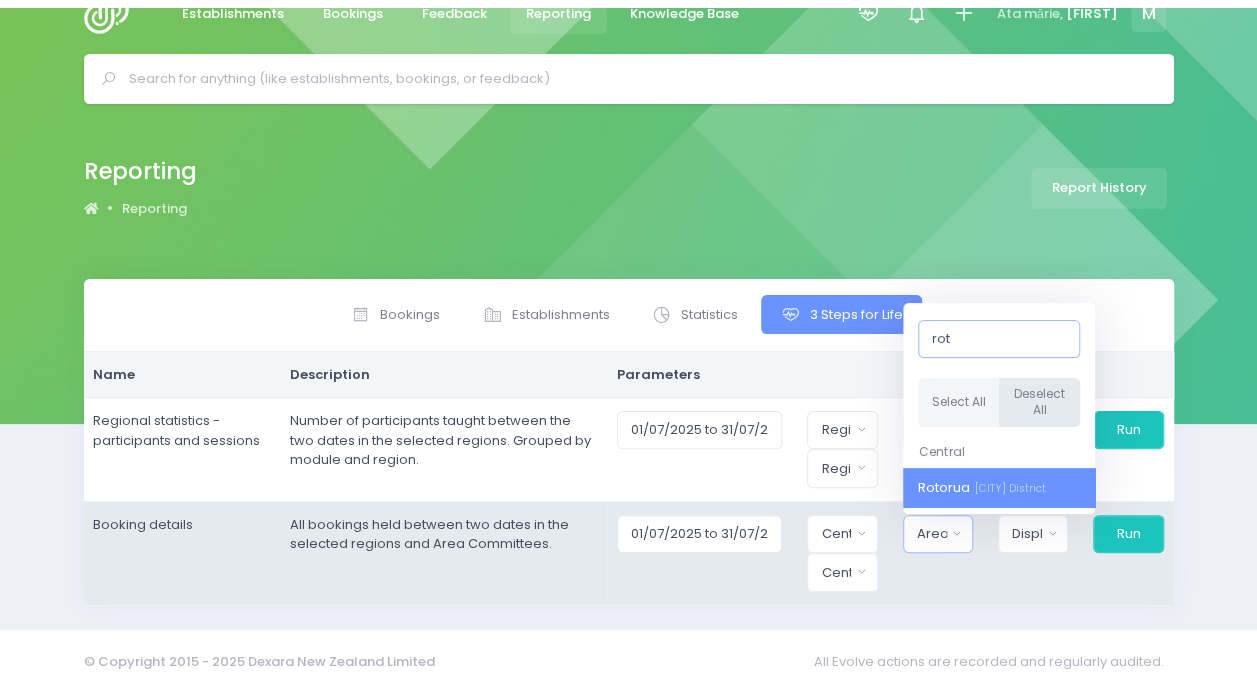 scroll, scrollTop: 34, scrollLeft: 0, axis: vertical 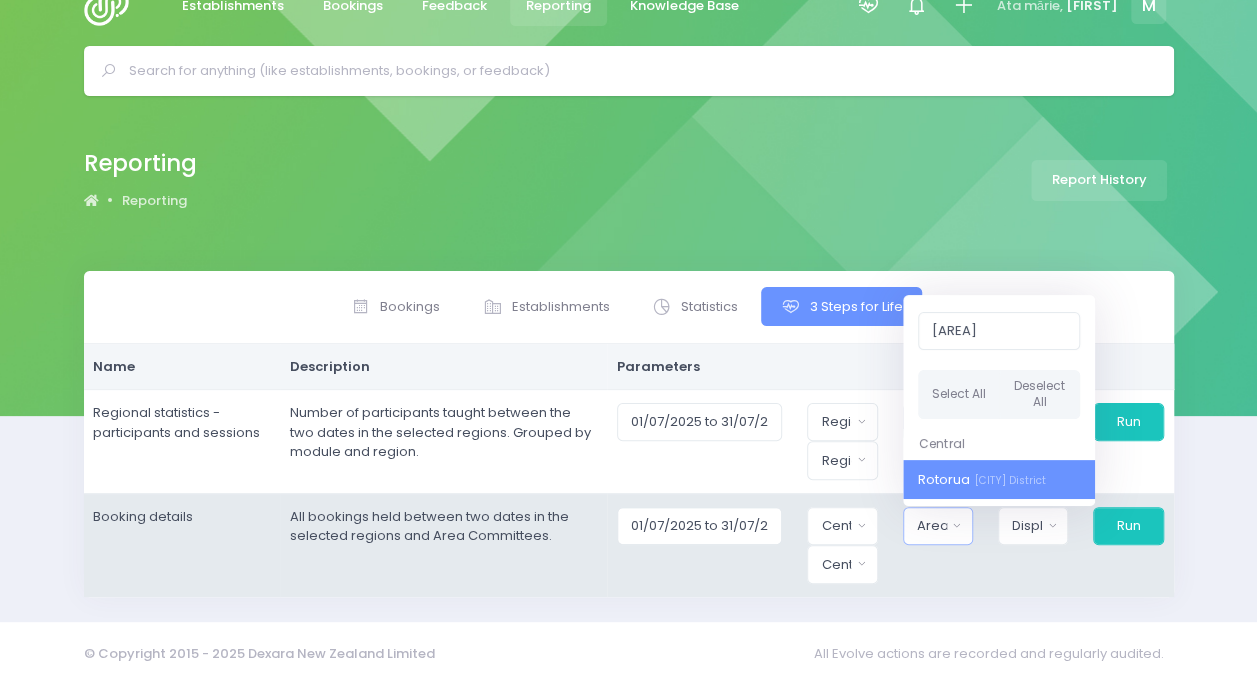 click on "[CITY] District" at bounding box center [982, 479] 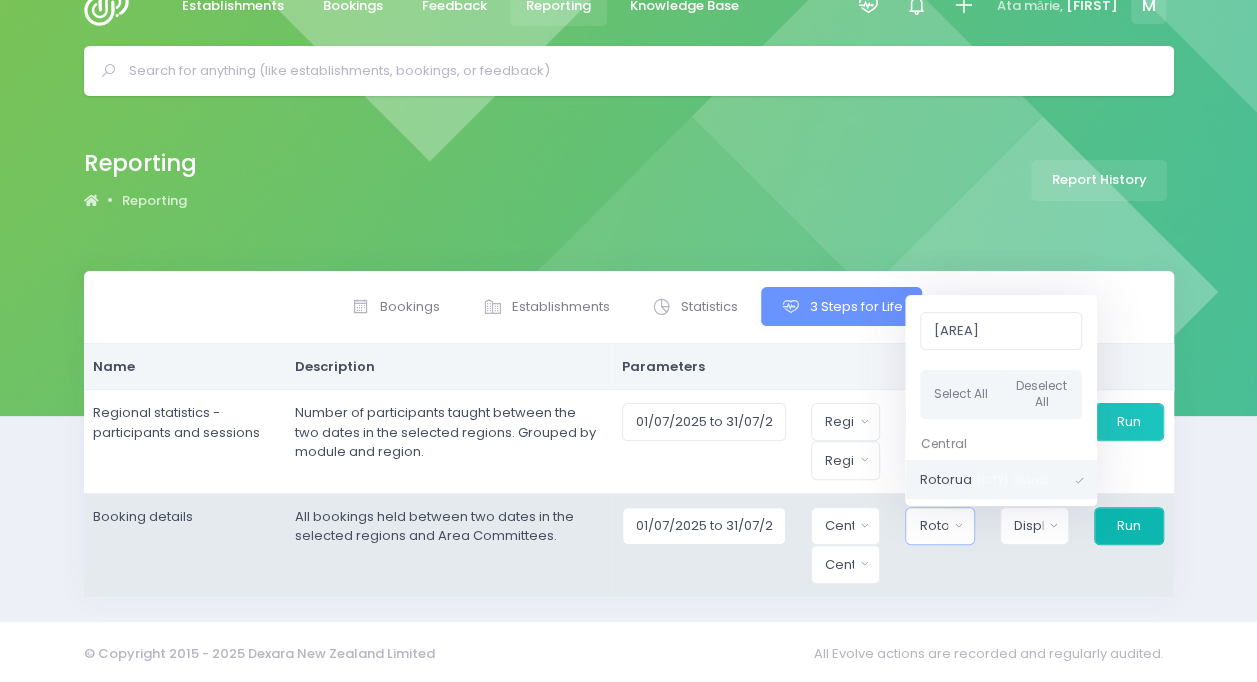 click on "Run" at bounding box center (1128, 422) 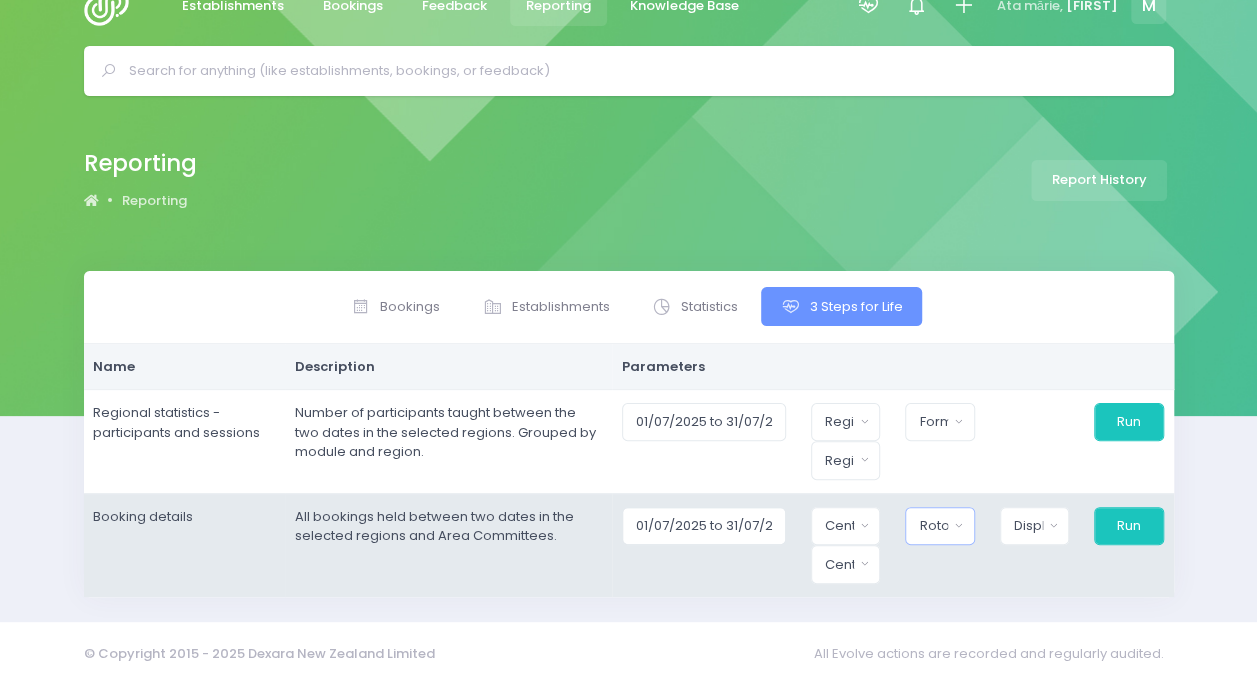 click on "Rotorua" at bounding box center [839, 526] 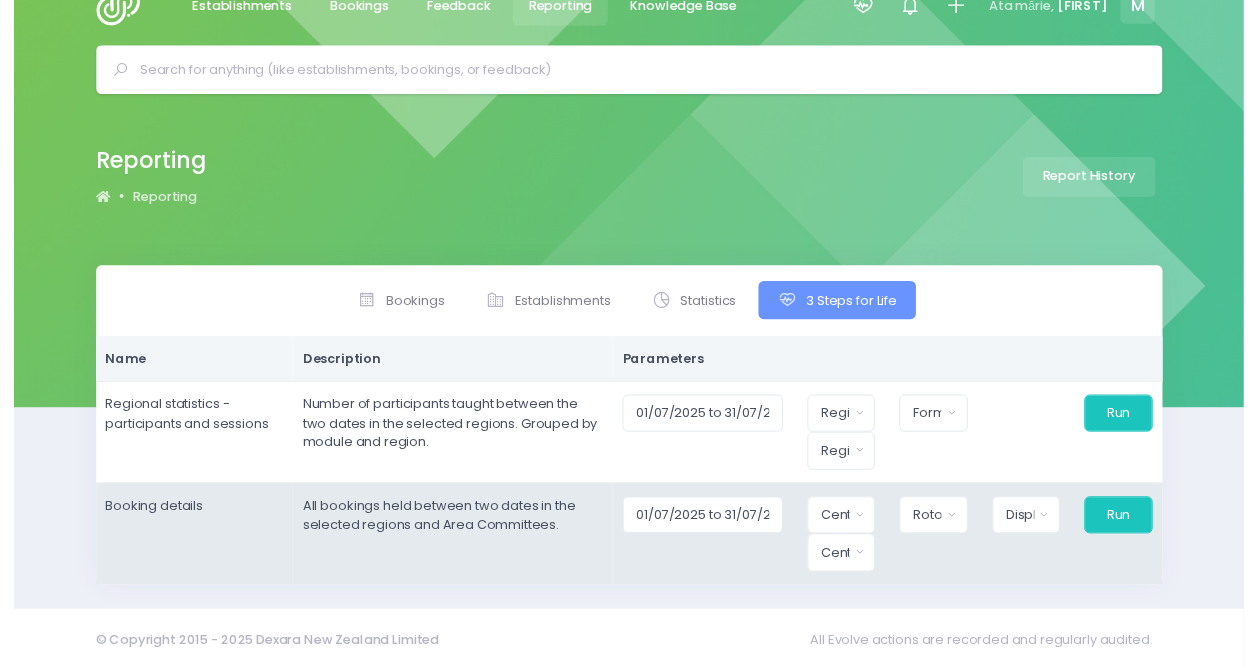 scroll, scrollTop: 34, scrollLeft: 12, axis: both 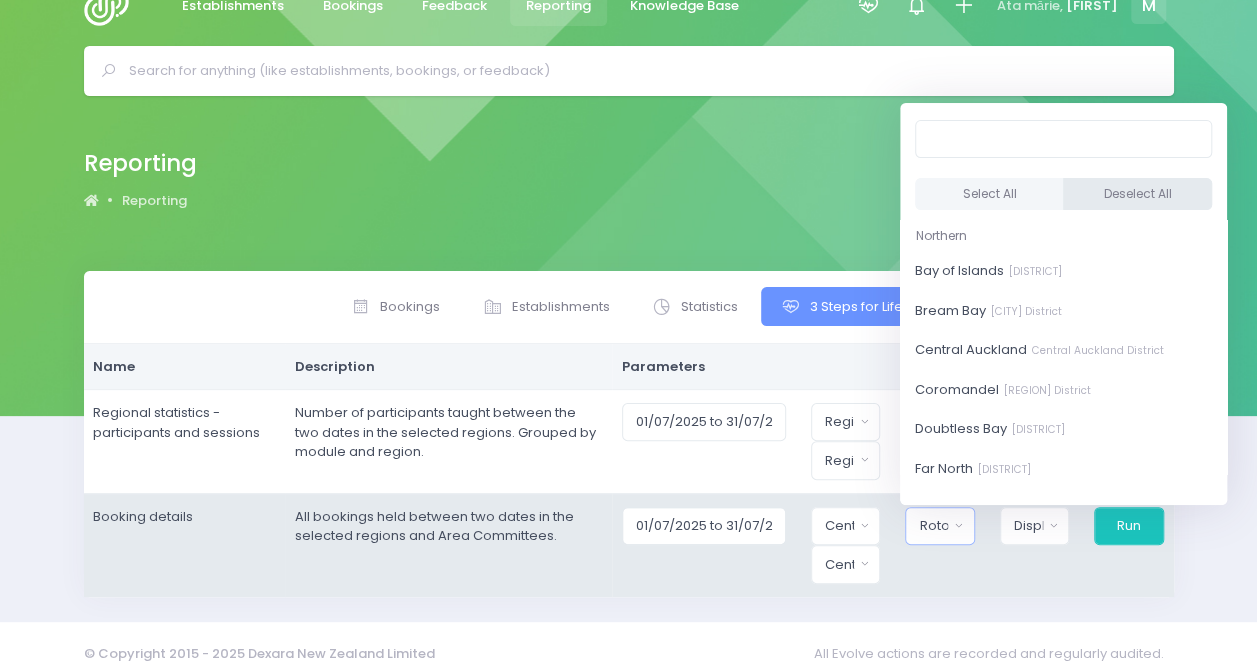 click on "Deselect All" at bounding box center [1138, 194] 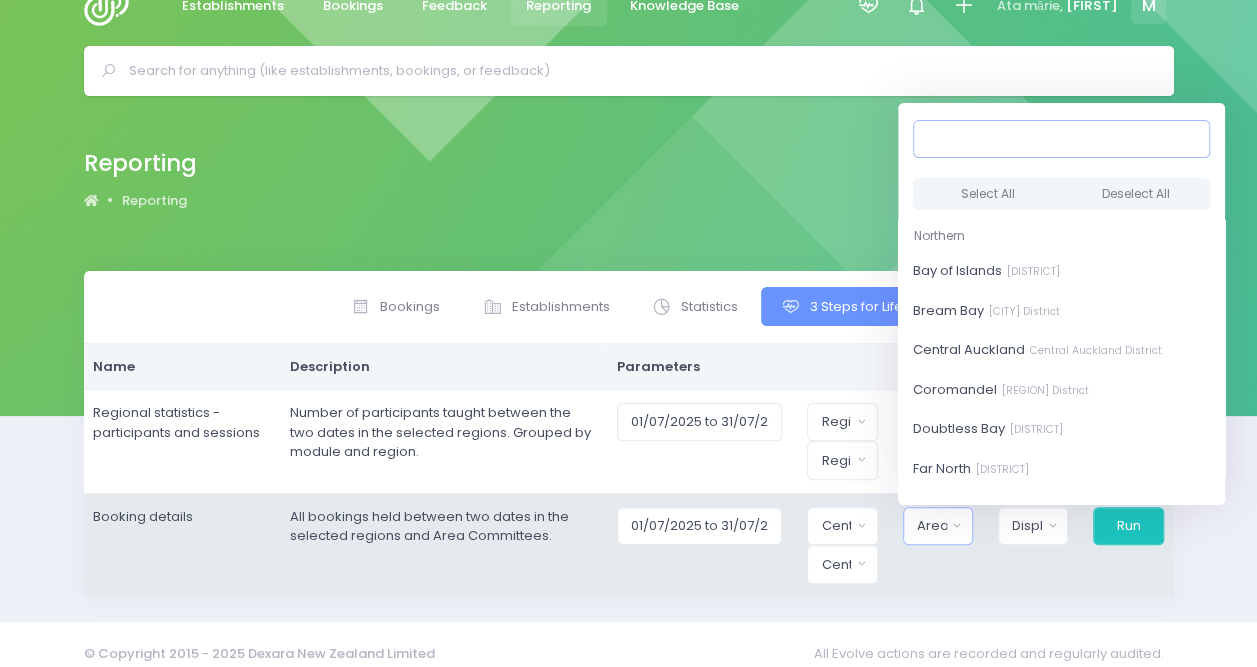 click at bounding box center (1061, 138) 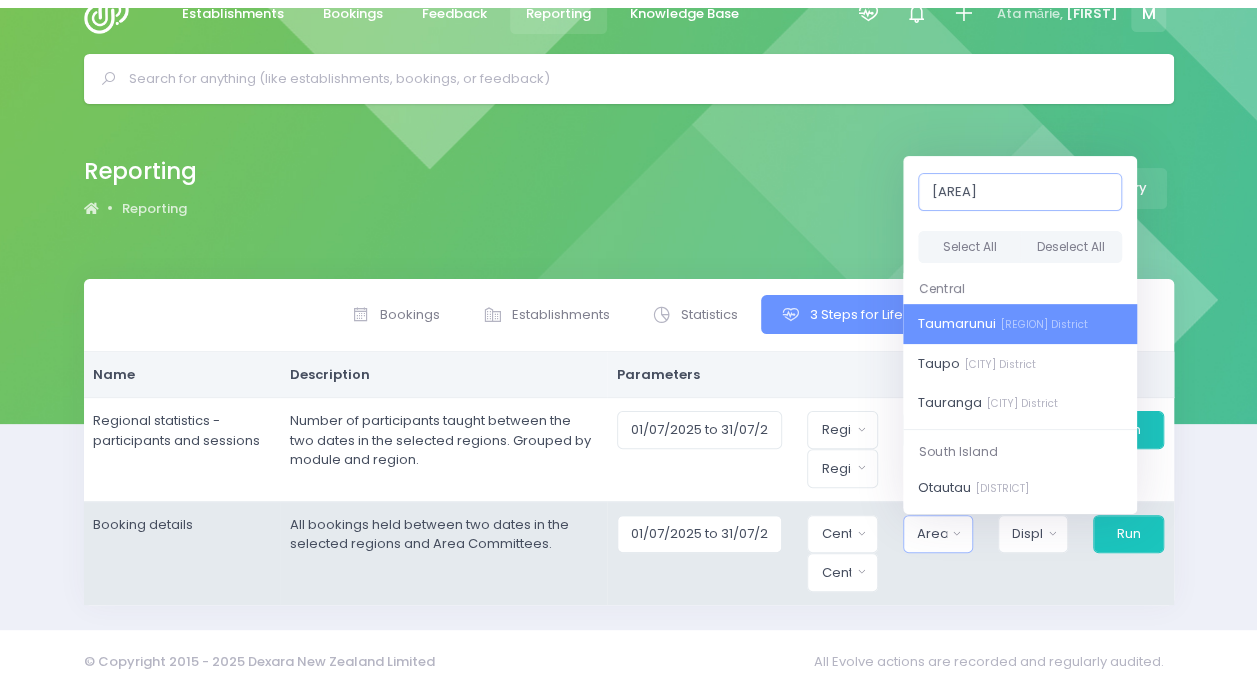 scroll, scrollTop: 34, scrollLeft: 0, axis: vertical 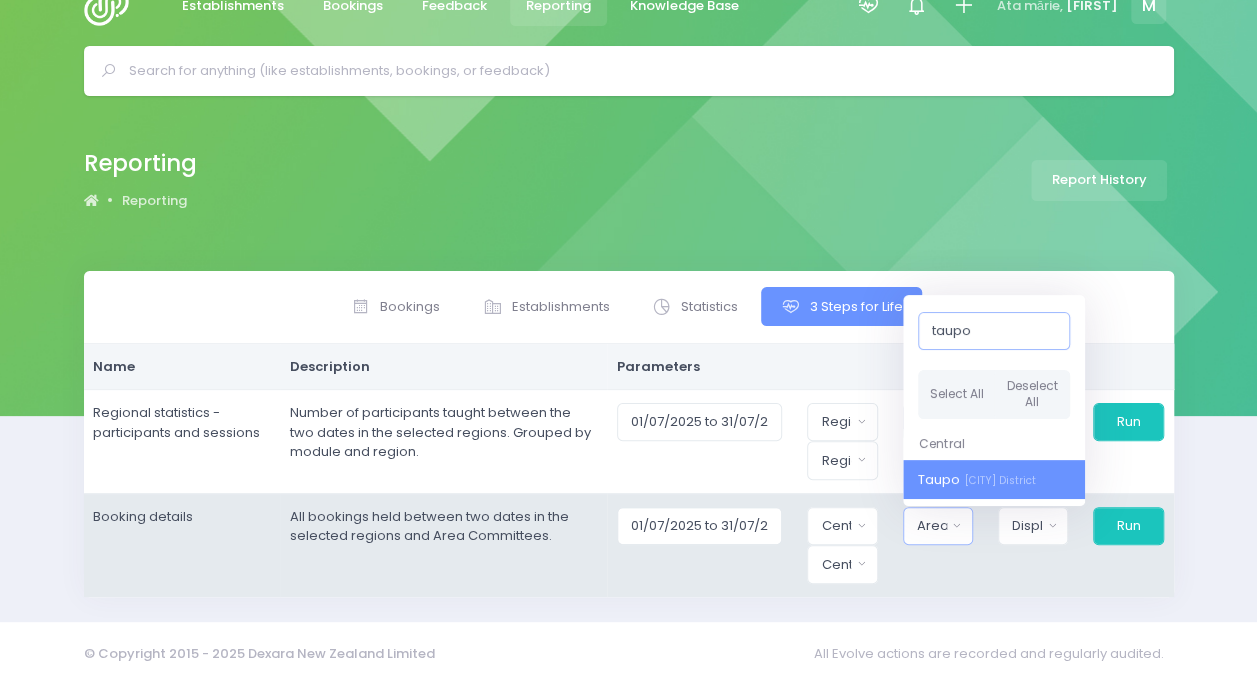 type on "taupo" 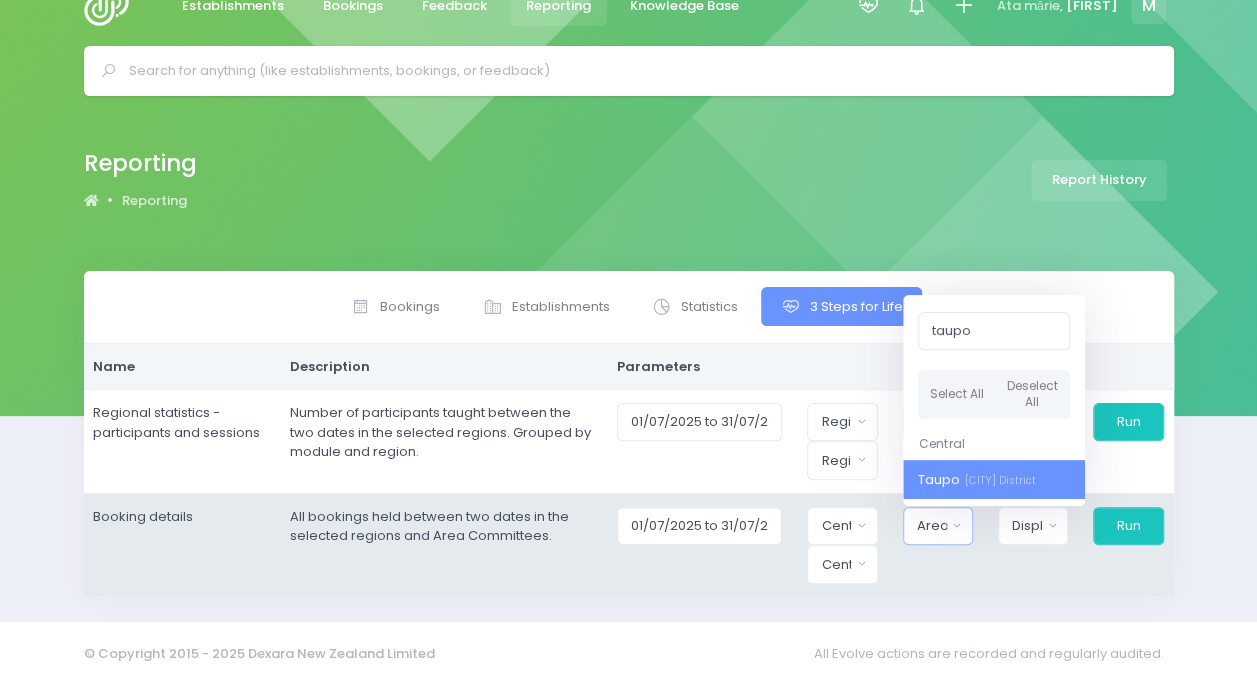 click on "[CITY] District" at bounding box center (998, 479) 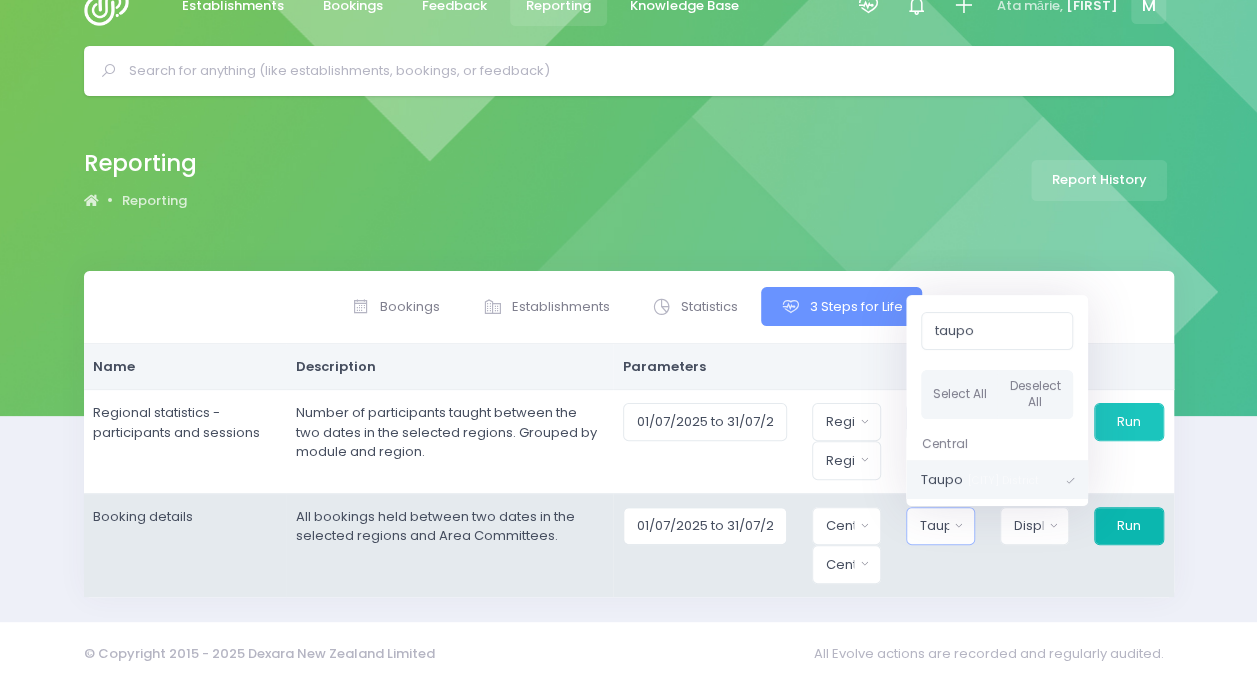 click on "Run" at bounding box center (1128, 422) 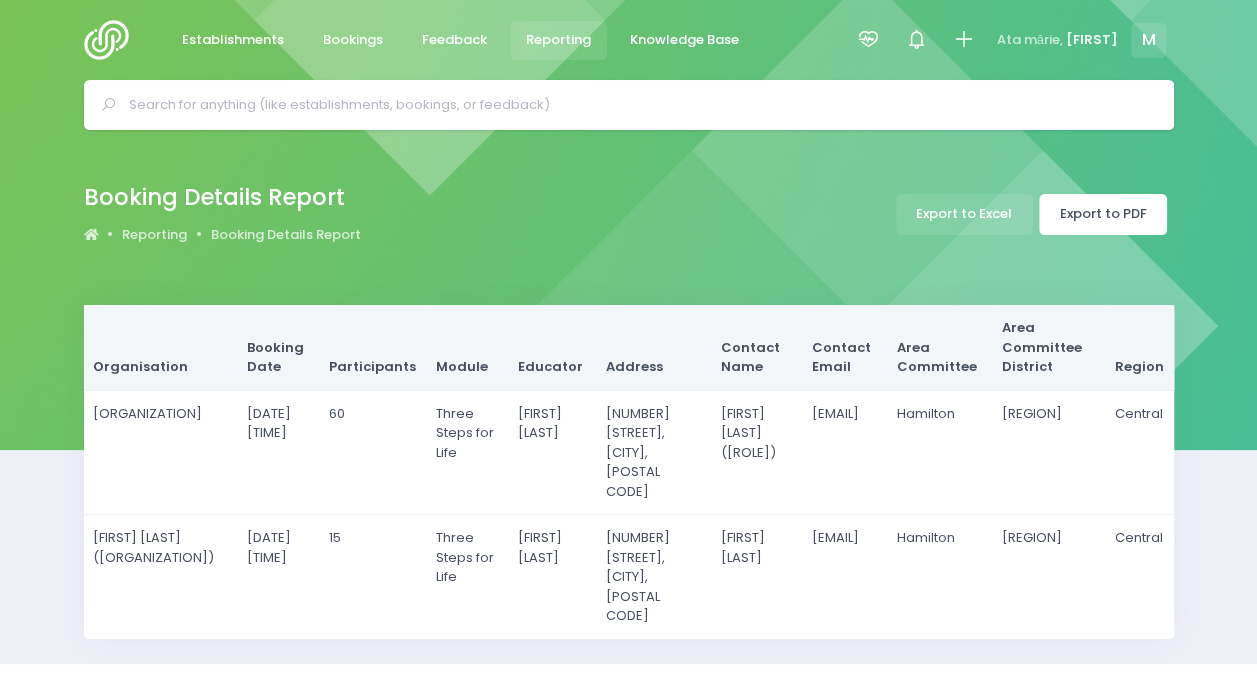scroll, scrollTop: 46, scrollLeft: 0, axis: vertical 